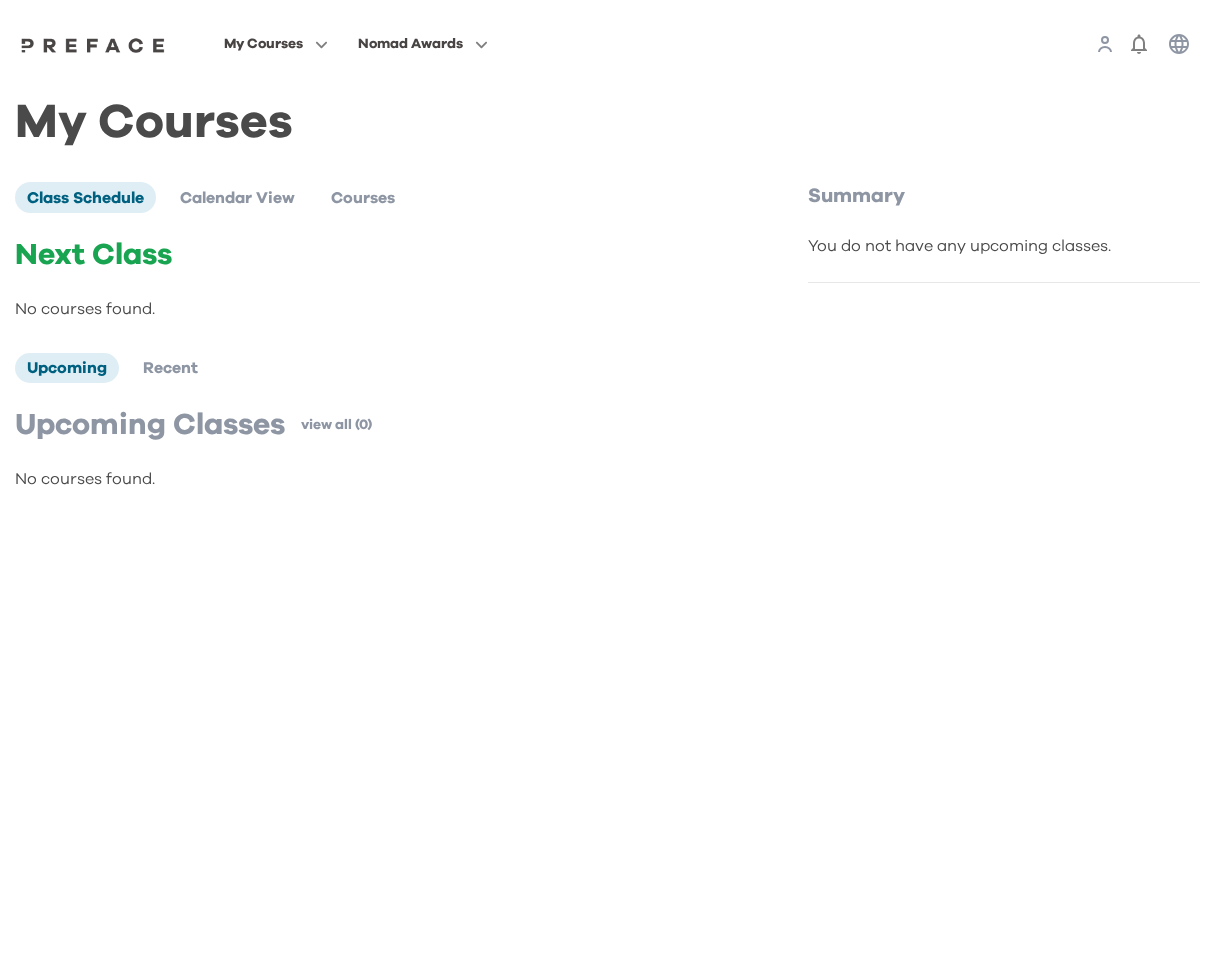 scroll, scrollTop: 0, scrollLeft: 0, axis: both 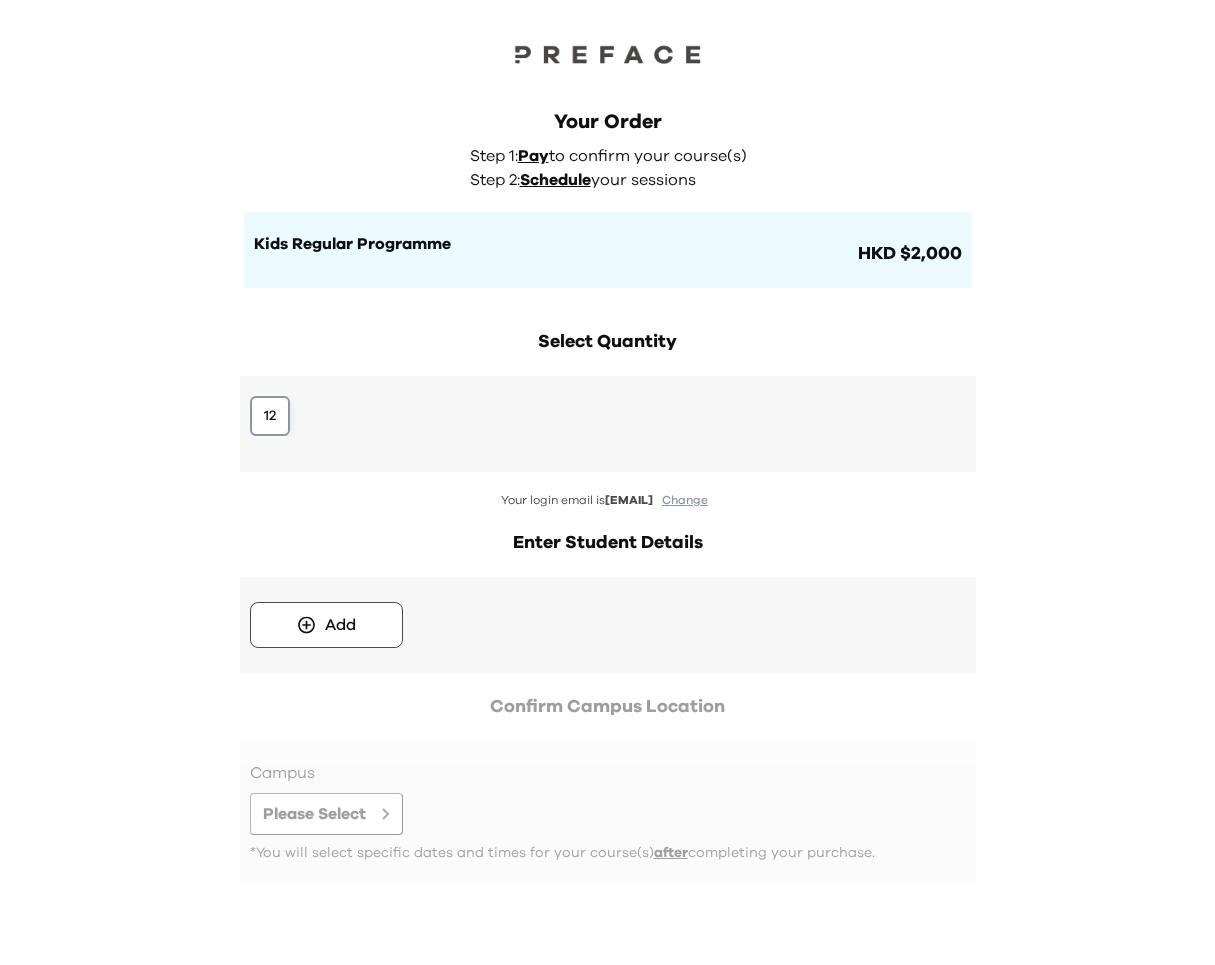 click on "12" at bounding box center [270, 416] 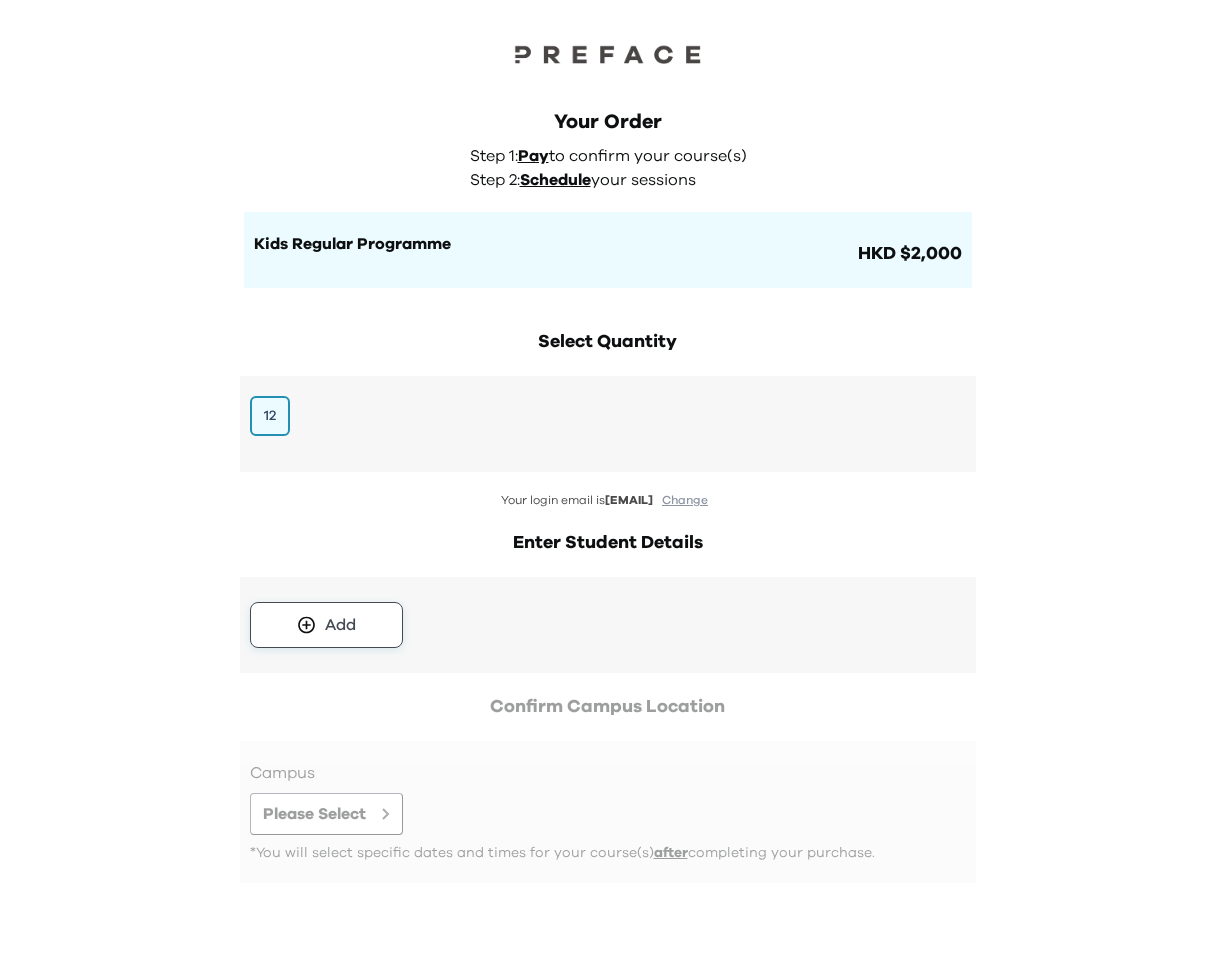 click on "Add" at bounding box center (340, 625) 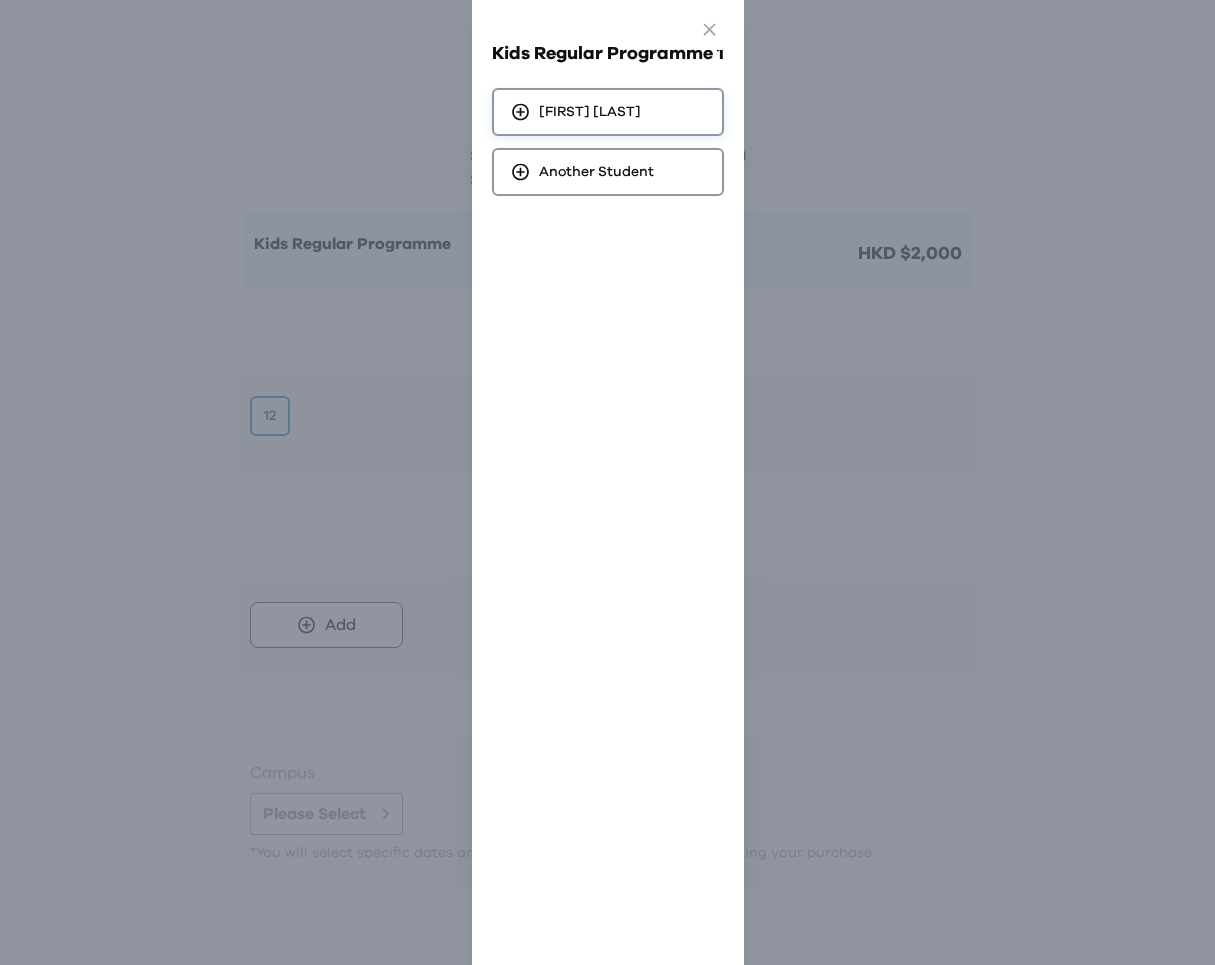 click on "[FIRST]   [LAST]" at bounding box center [590, 112] 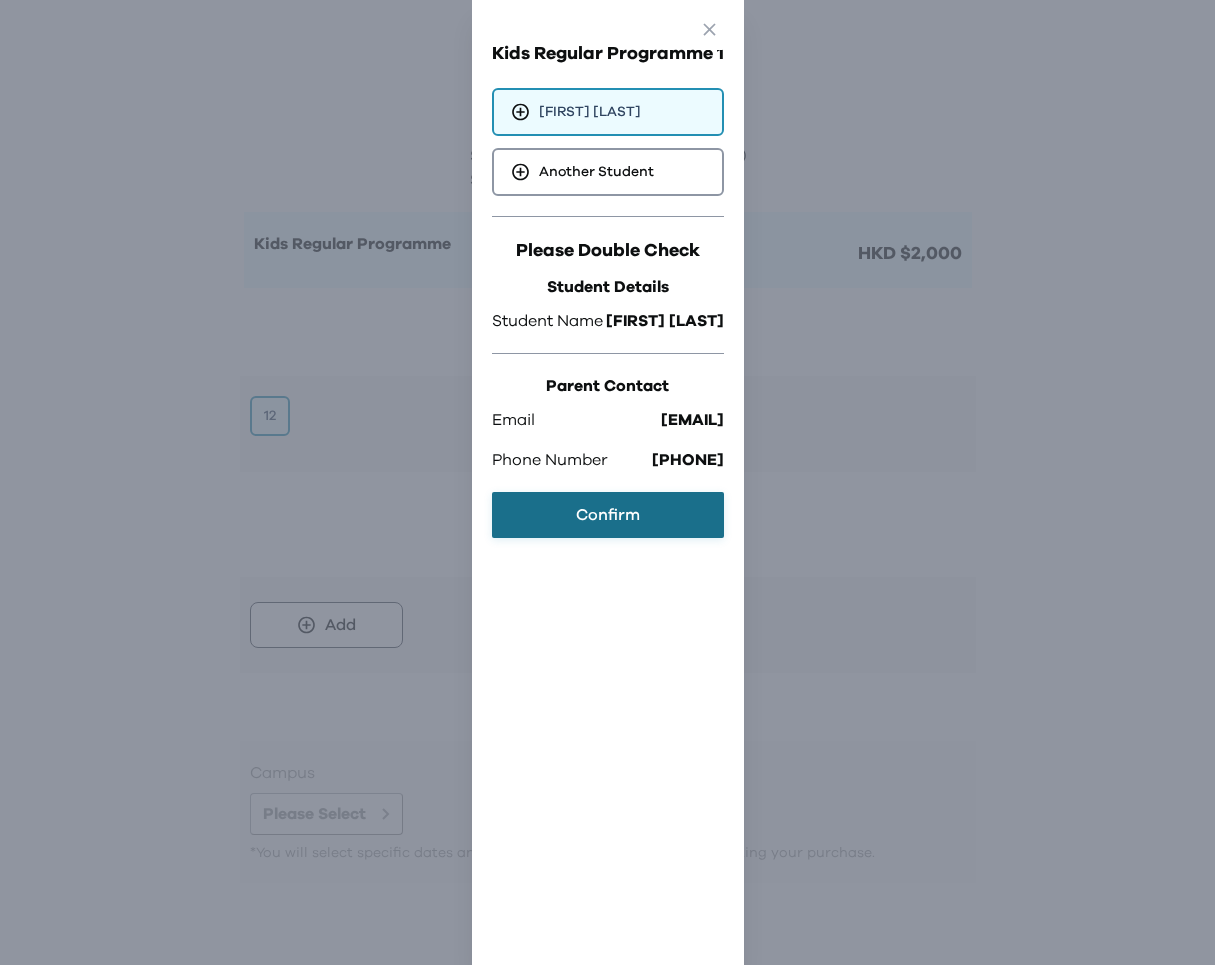 click on "Confirm" at bounding box center (608, 515) 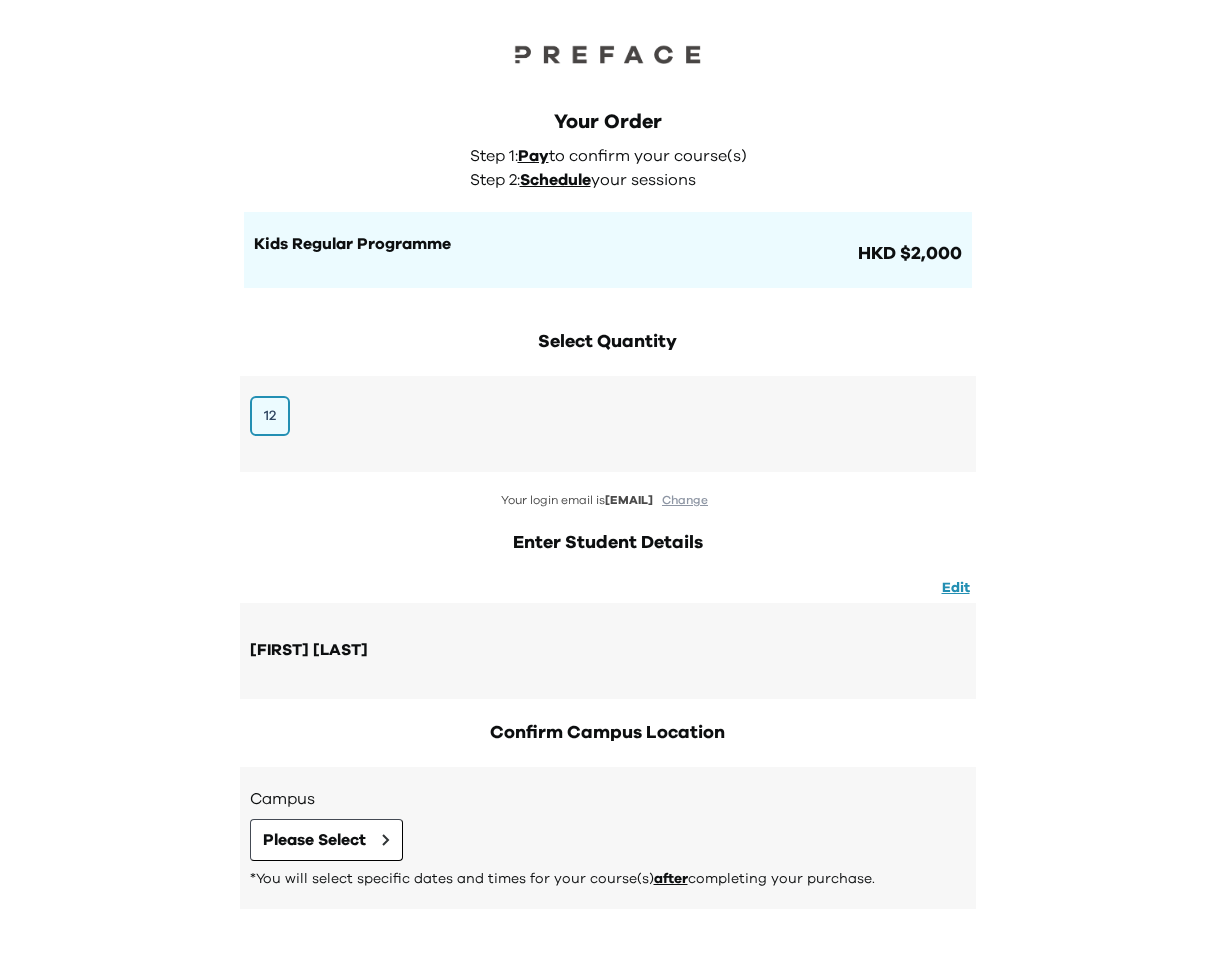scroll, scrollTop: 85, scrollLeft: 0, axis: vertical 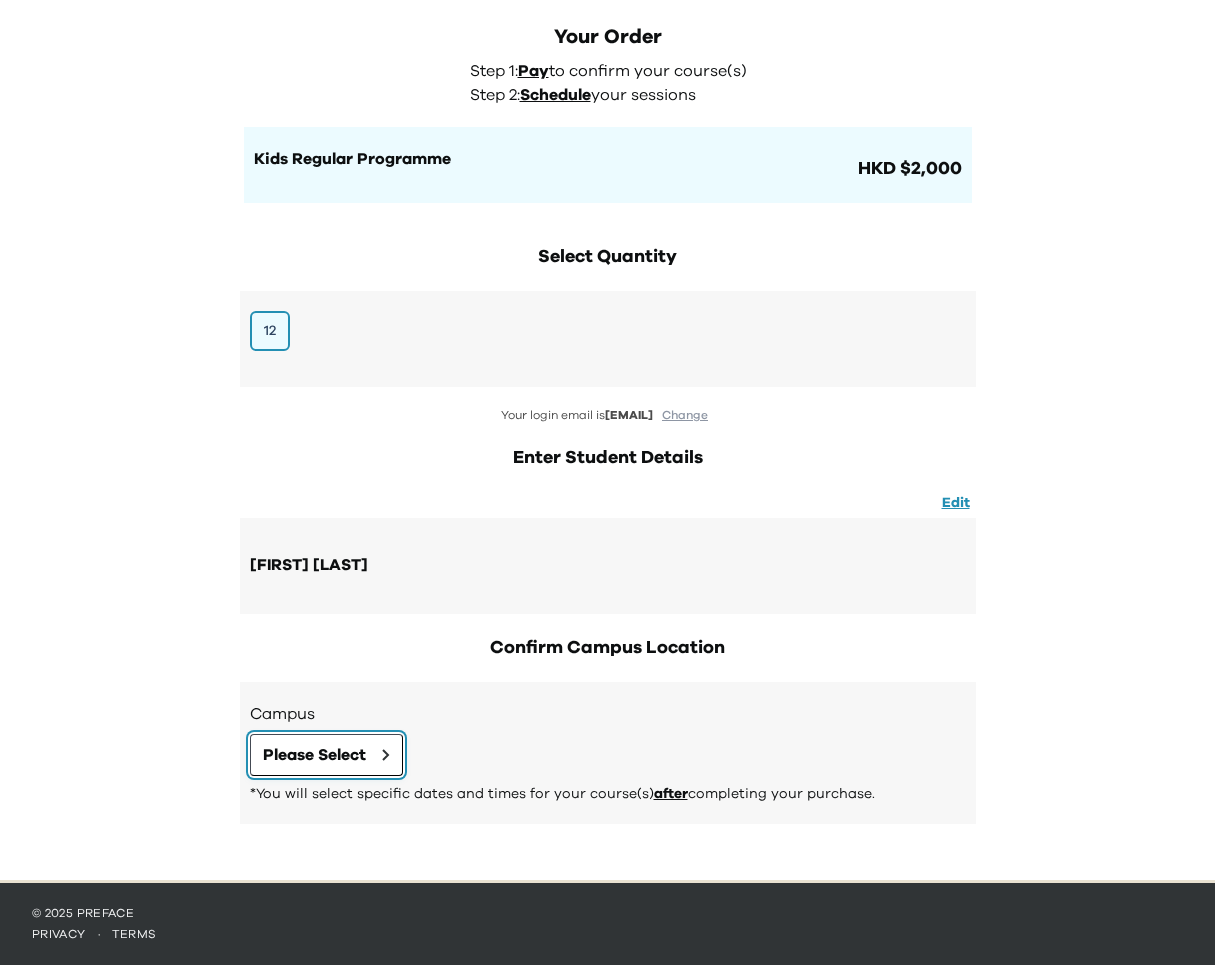 click on "Please Select" at bounding box center (314, 755) 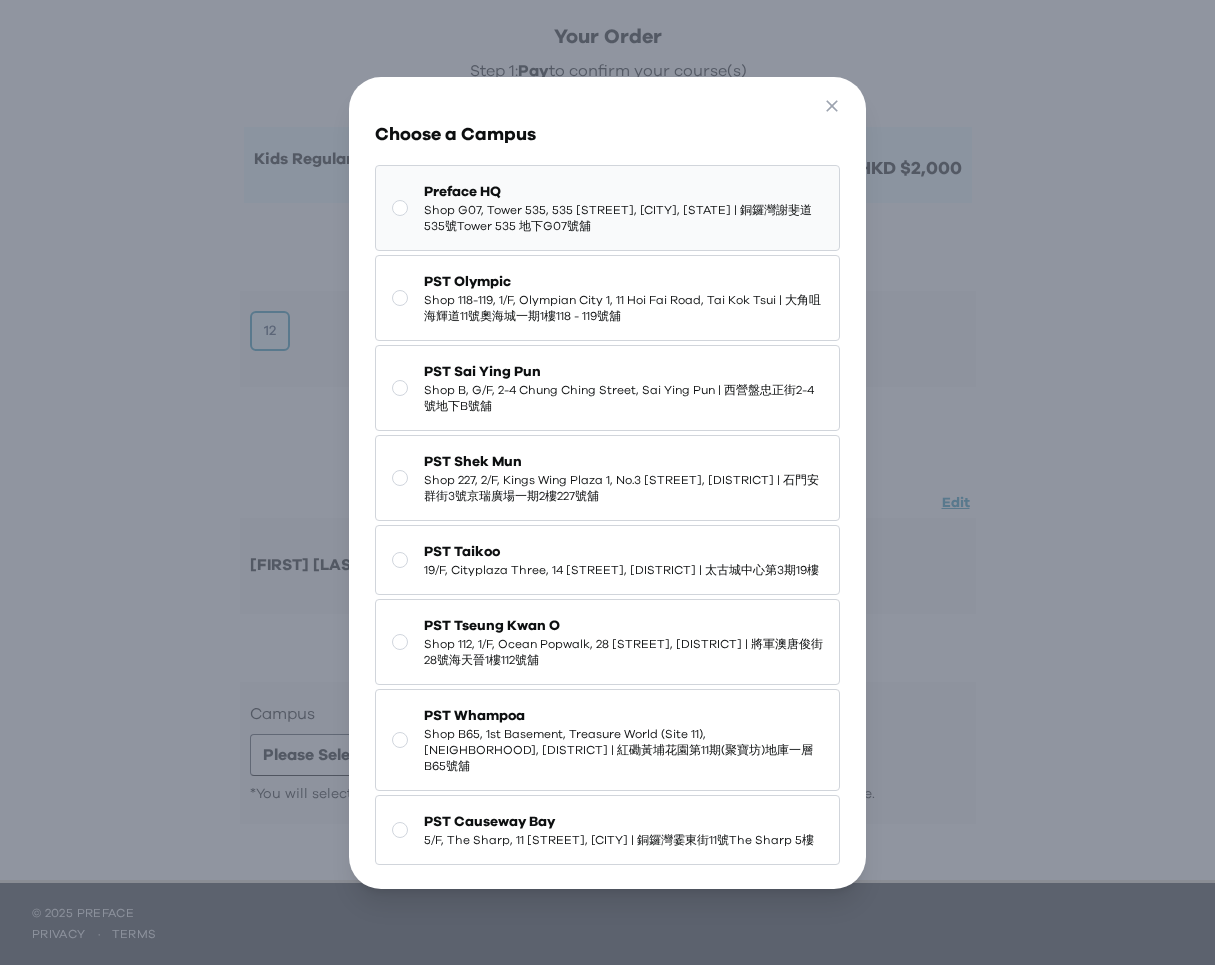 click on "Shop G07, Tower 535, 535 [STREET], [CITY], [STATE] | 銅鑼灣謝斐道535號Tower 535 地下G07號舖" at bounding box center (624, 218) 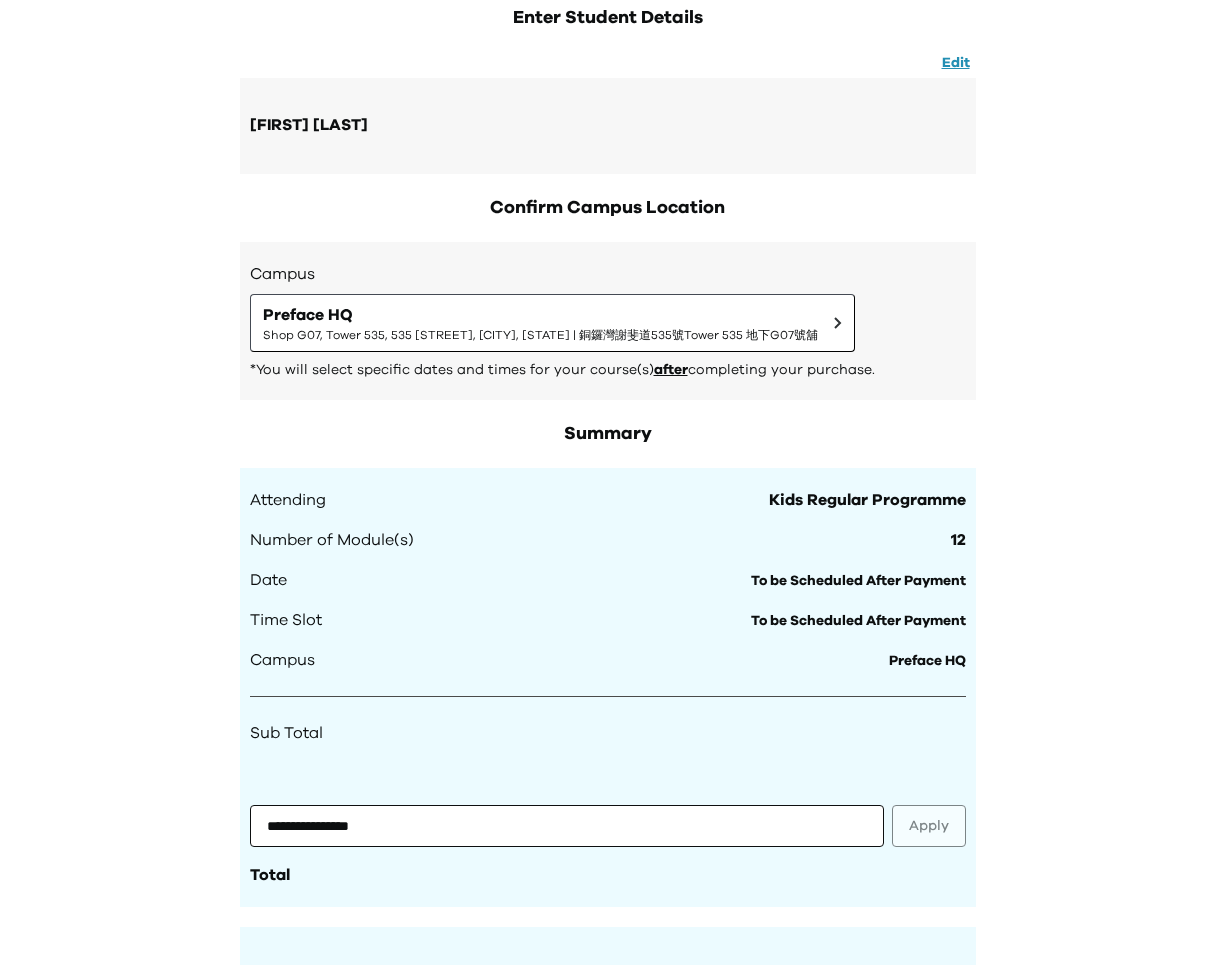 scroll, scrollTop: 686, scrollLeft: 0, axis: vertical 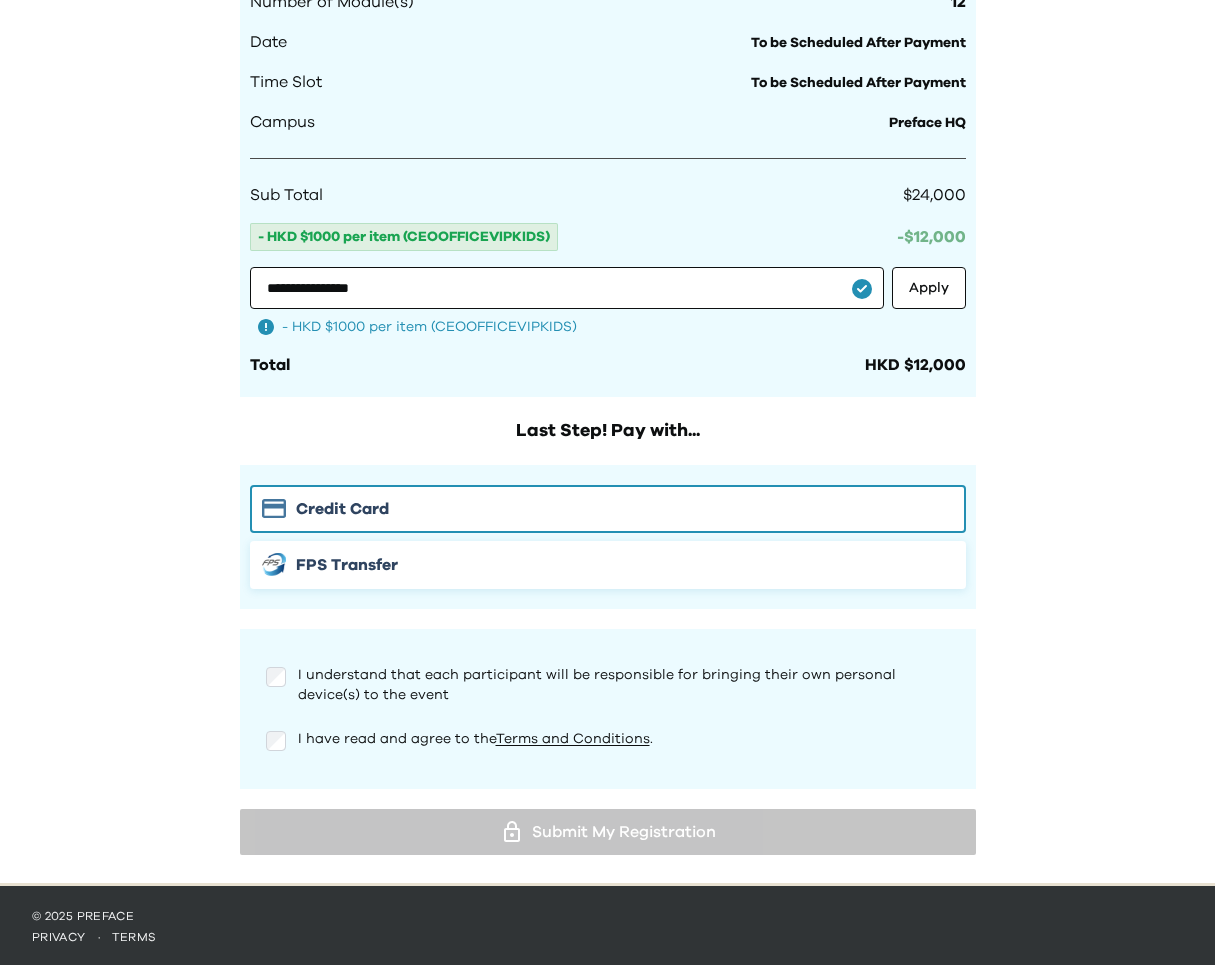 click on "FPS Transfer" at bounding box center (347, 565) 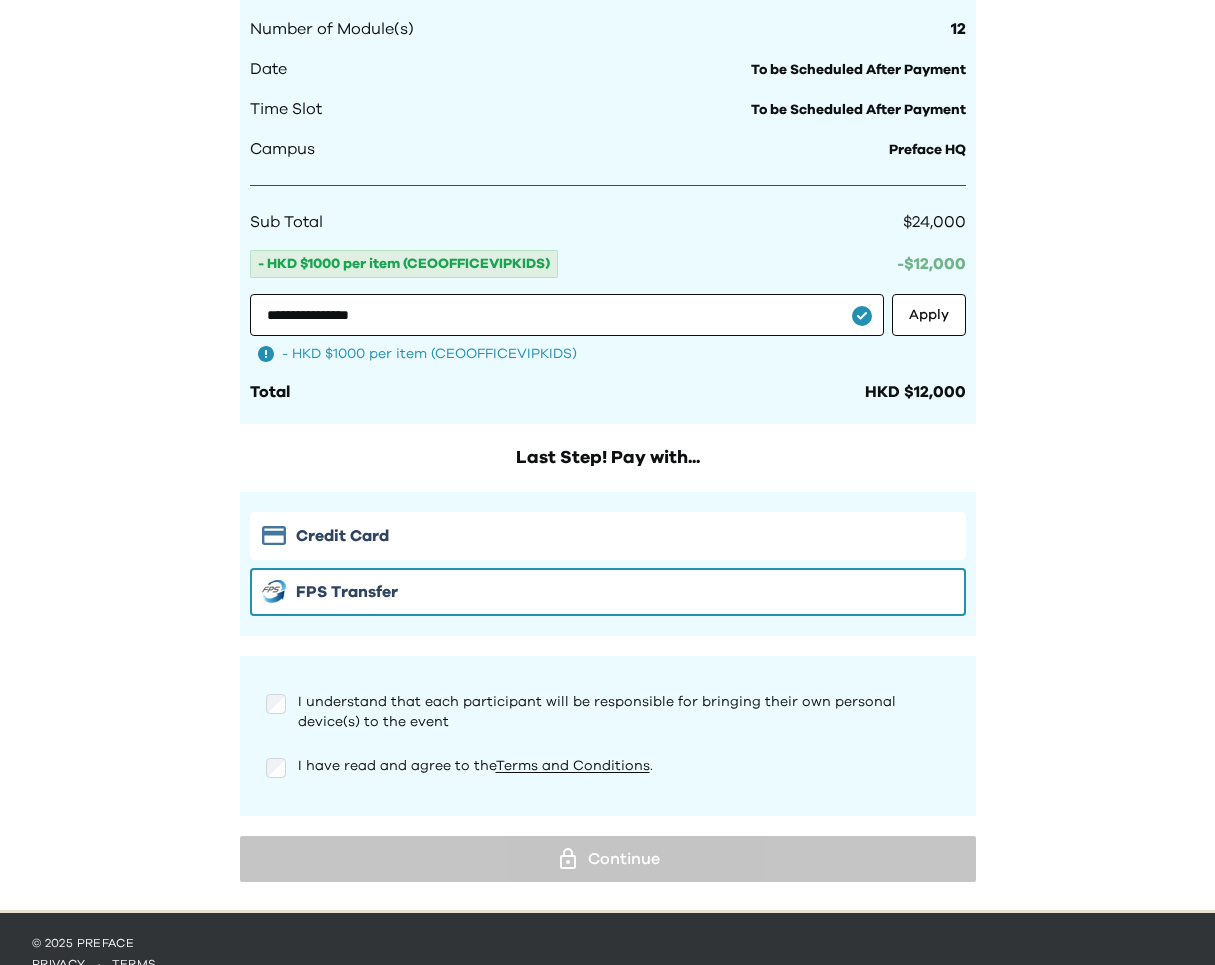 scroll, scrollTop: 1063, scrollLeft: 0, axis: vertical 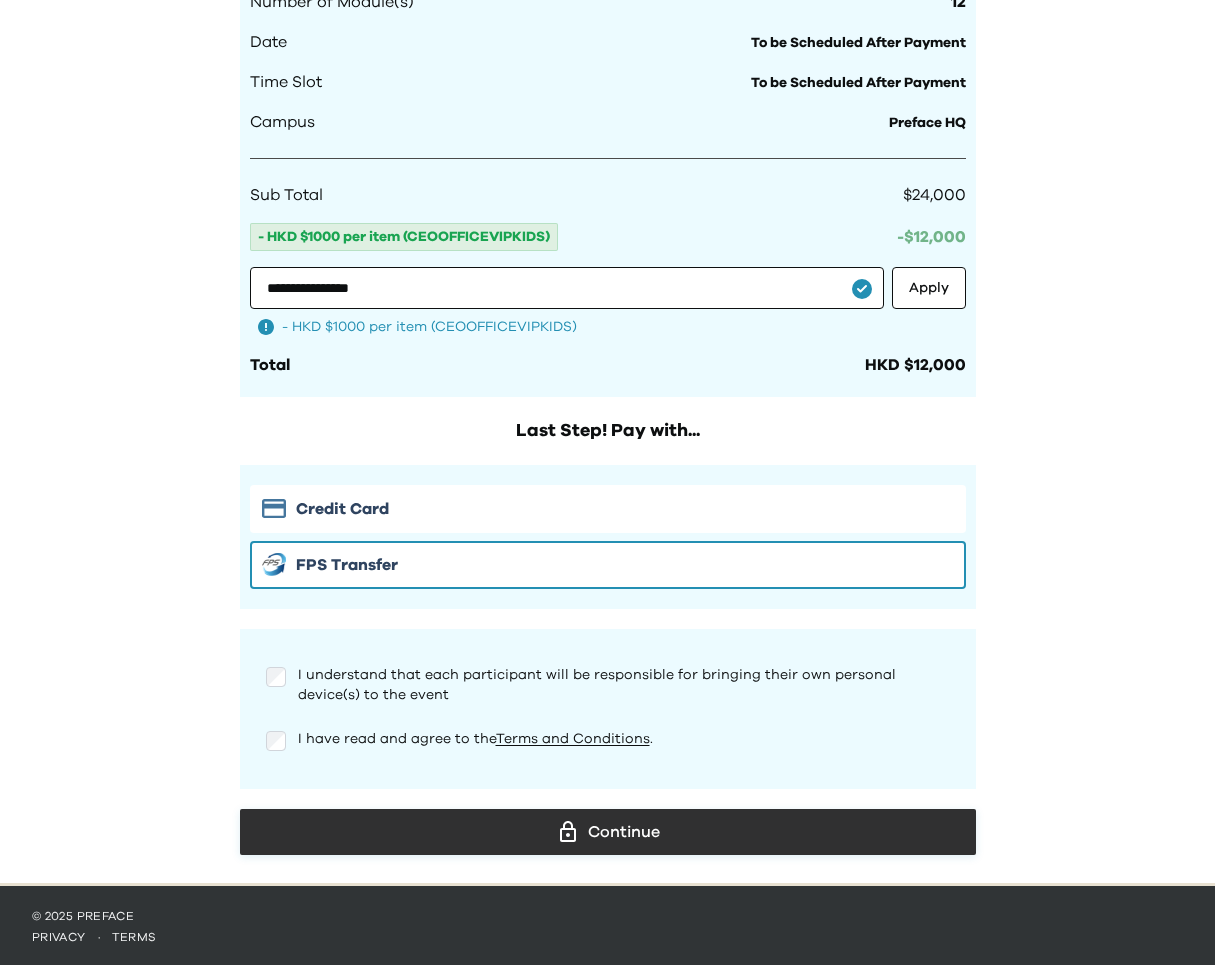 click on "Continue" at bounding box center (608, 832) 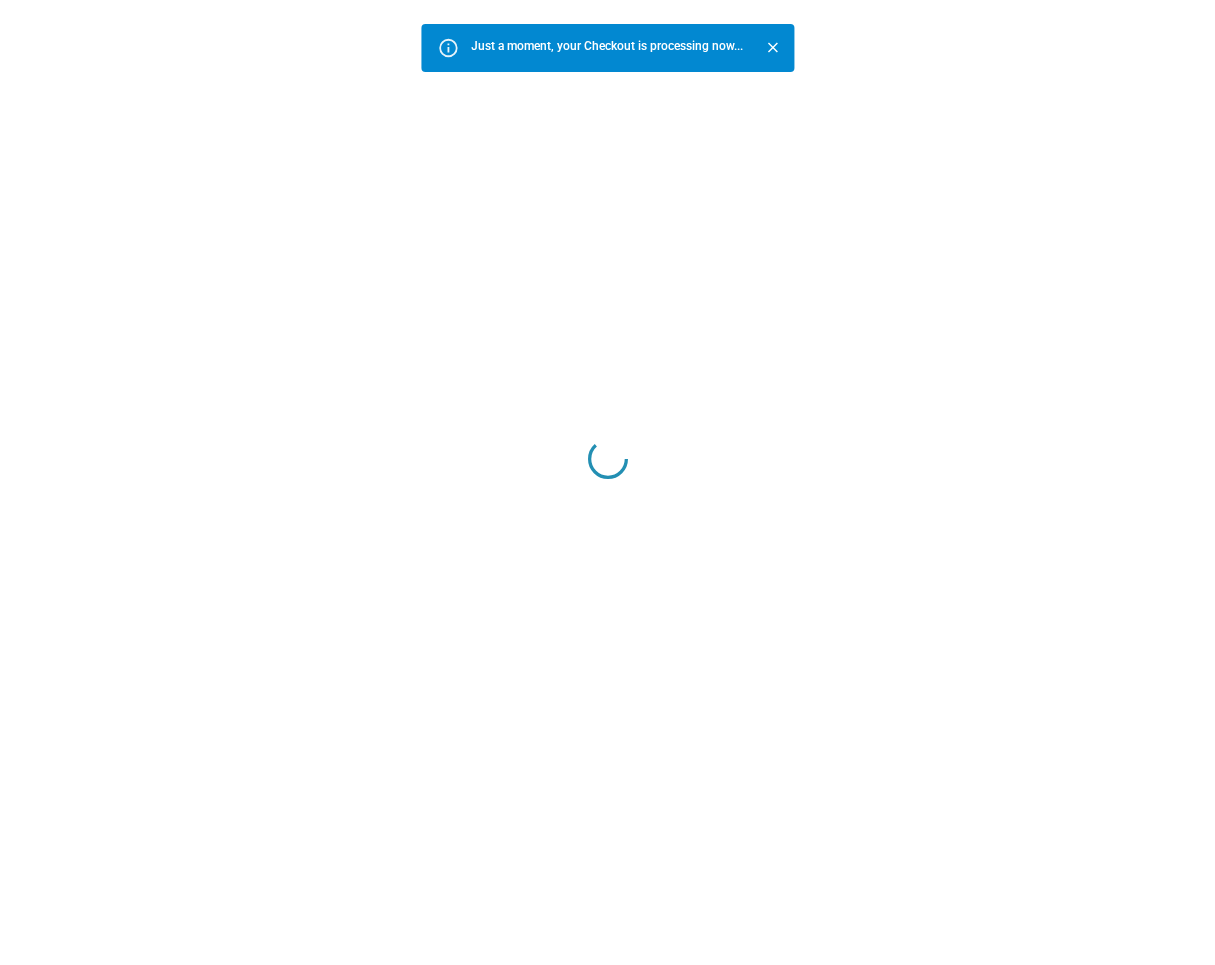 scroll, scrollTop: 0, scrollLeft: 0, axis: both 